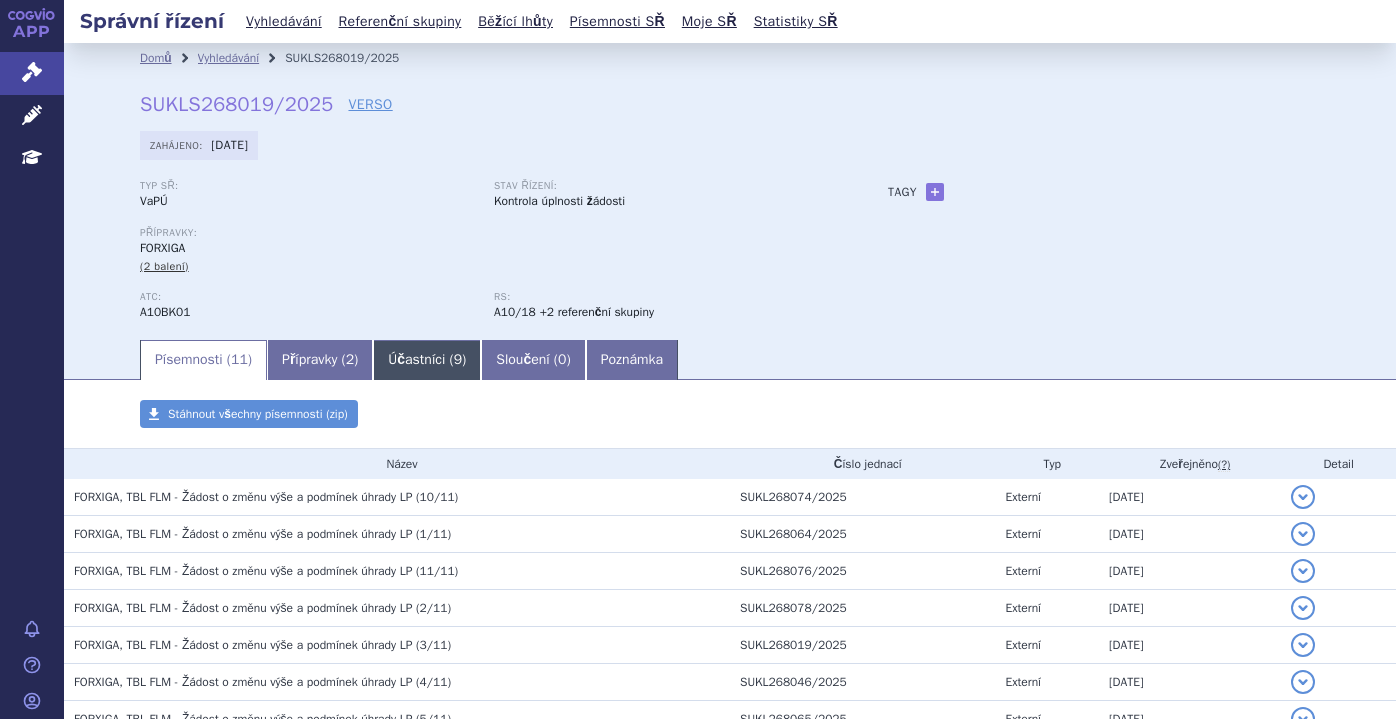 scroll, scrollTop: 0, scrollLeft: 0, axis: both 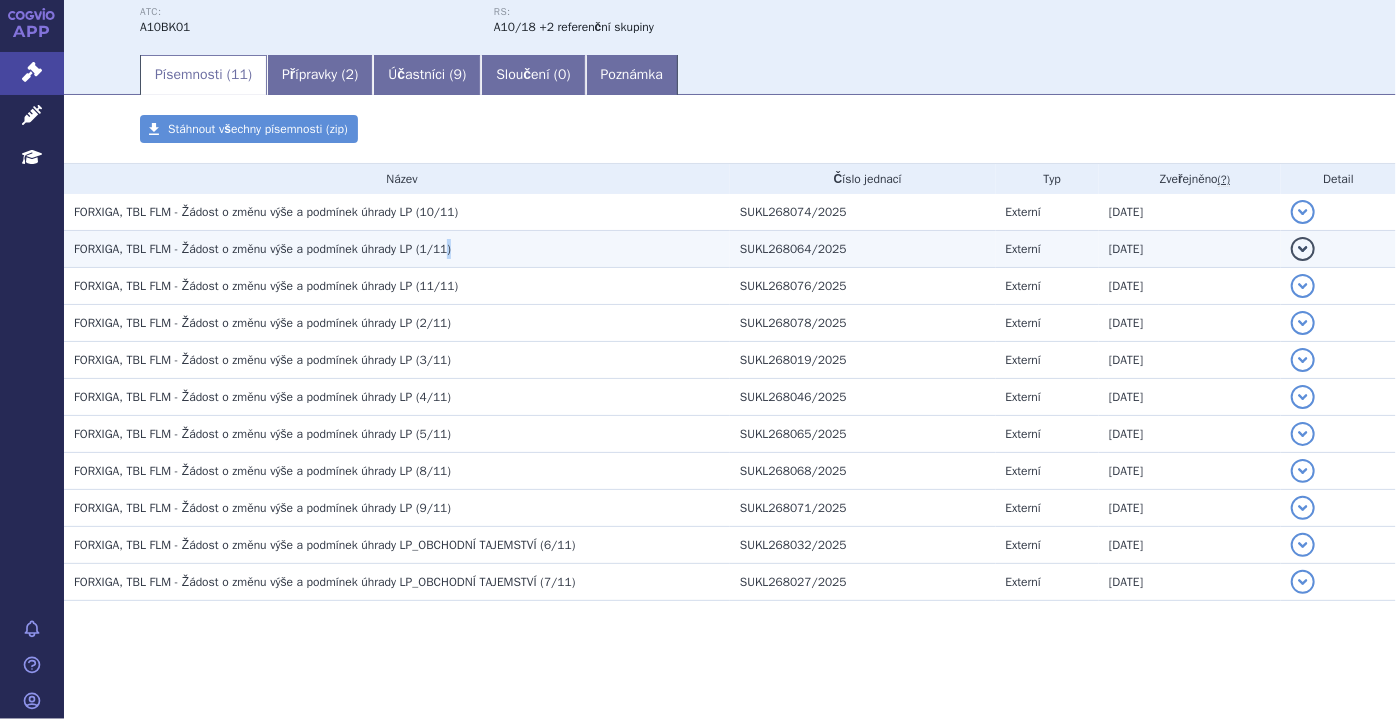 click on "FORXIGA, TBL FLM - Žádost o změnu výše a podmínek úhrady LP (1/11)" at bounding box center (262, 249) 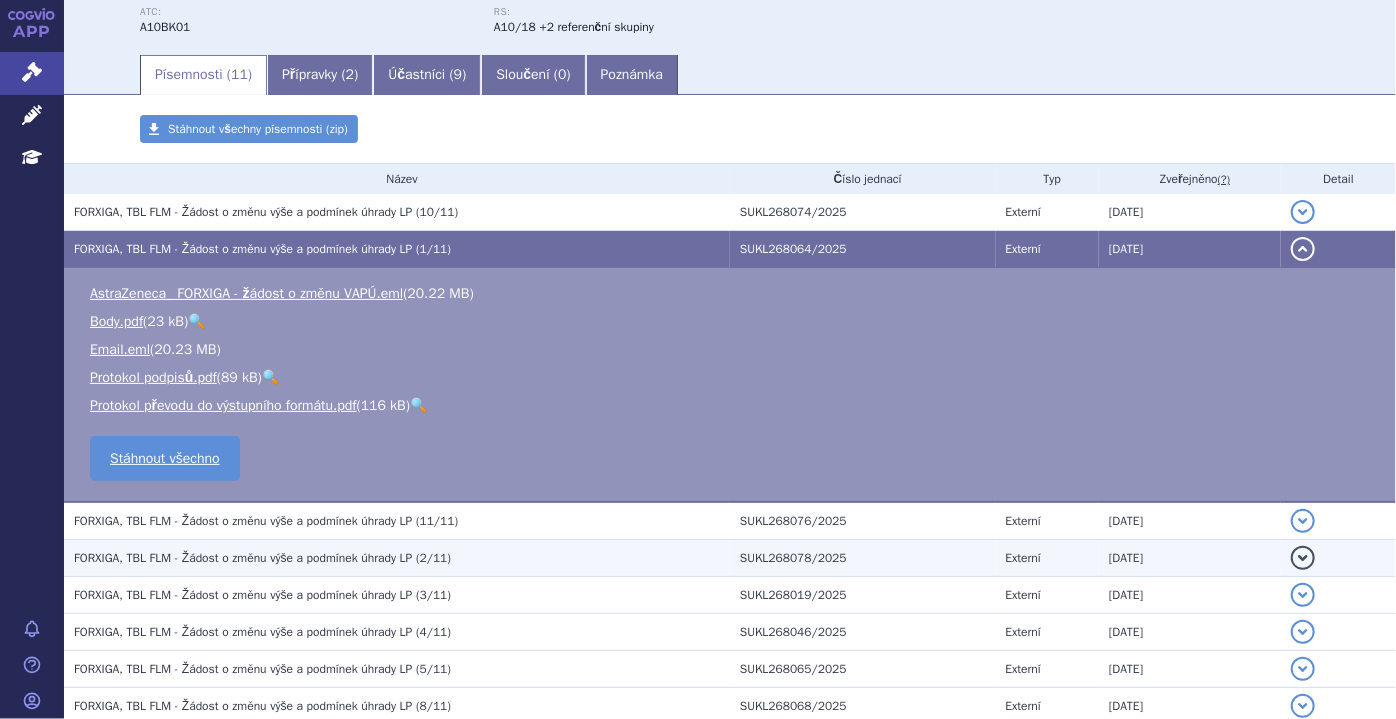 click on "FORXIGA, TBL FLM - Žádost o změnu výše a podmínek úhrady LP (2/11)" at bounding box center (262, 558) 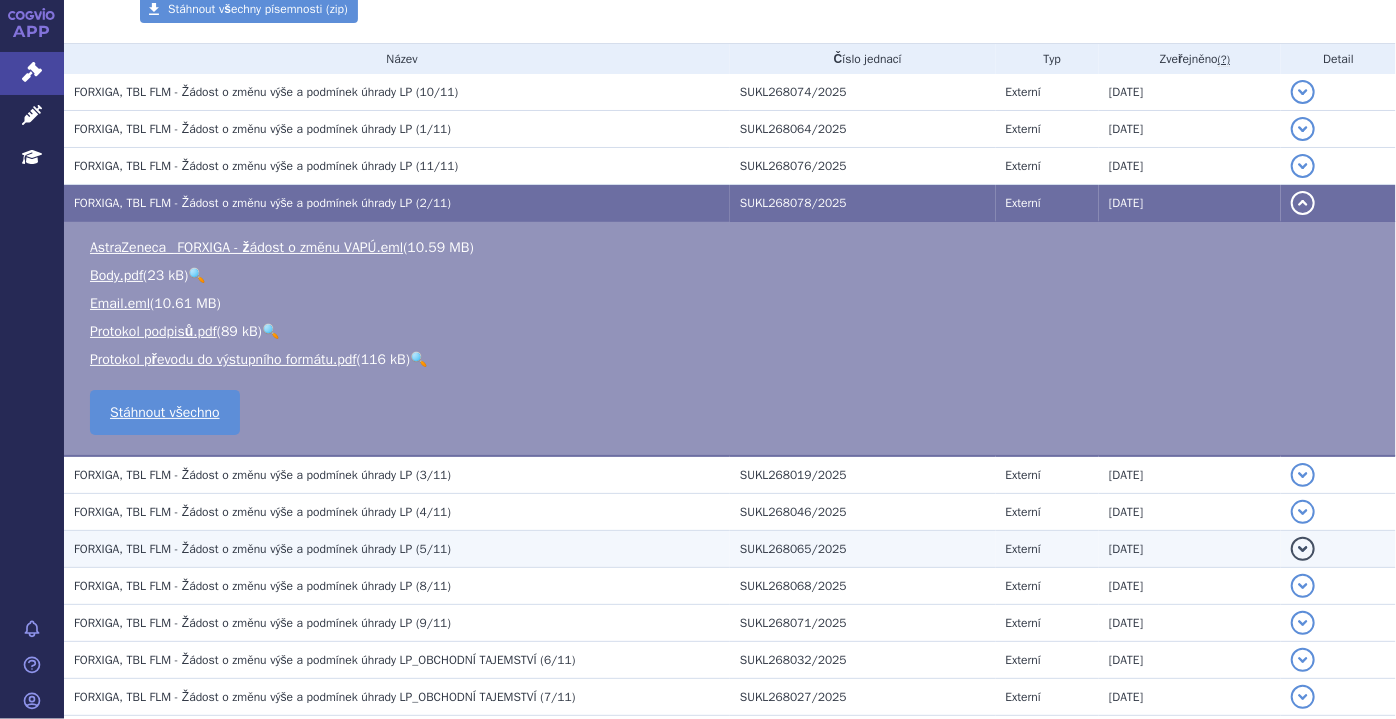 scroll, scrollTop: 407, scrollLeft: 0, axis: vertical 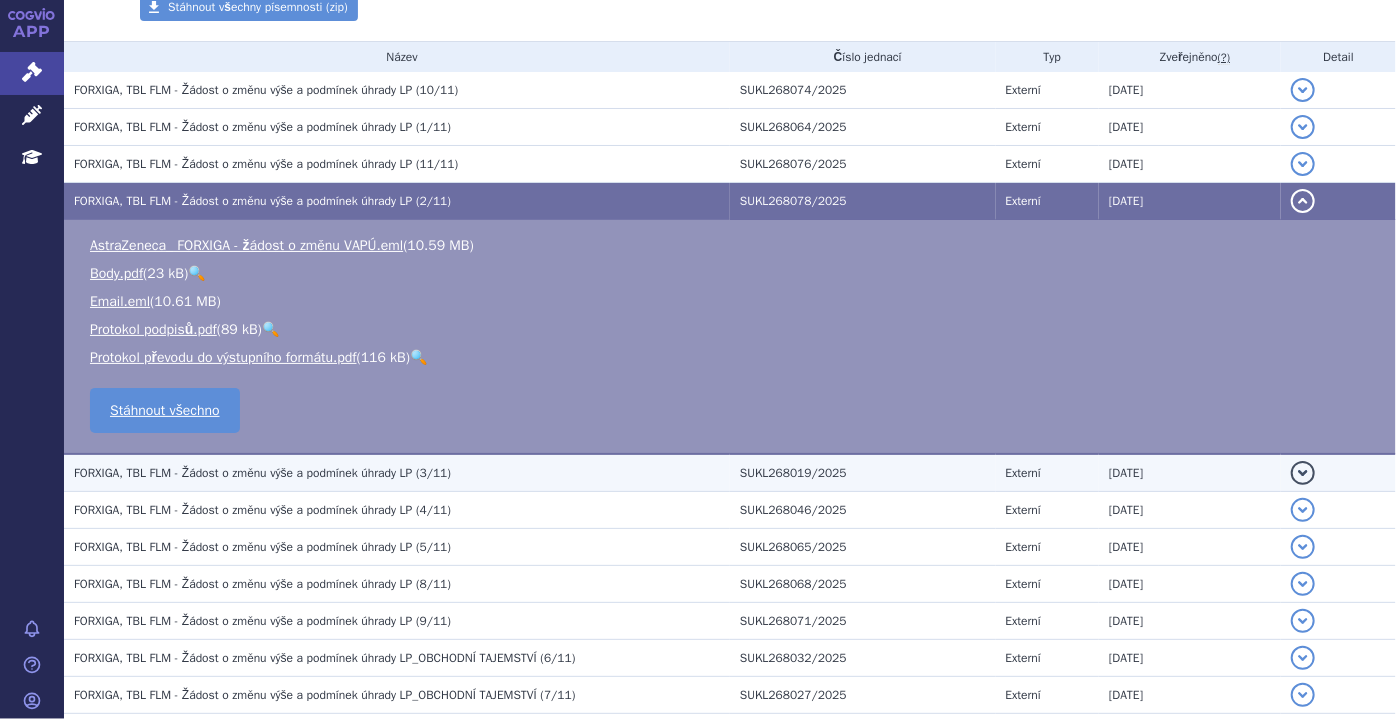 click on "FORXIGA, TBL FLM - Žádost o změnu výše a podmínek úhrady LP (3/11)" at bounding box center [262, 473] 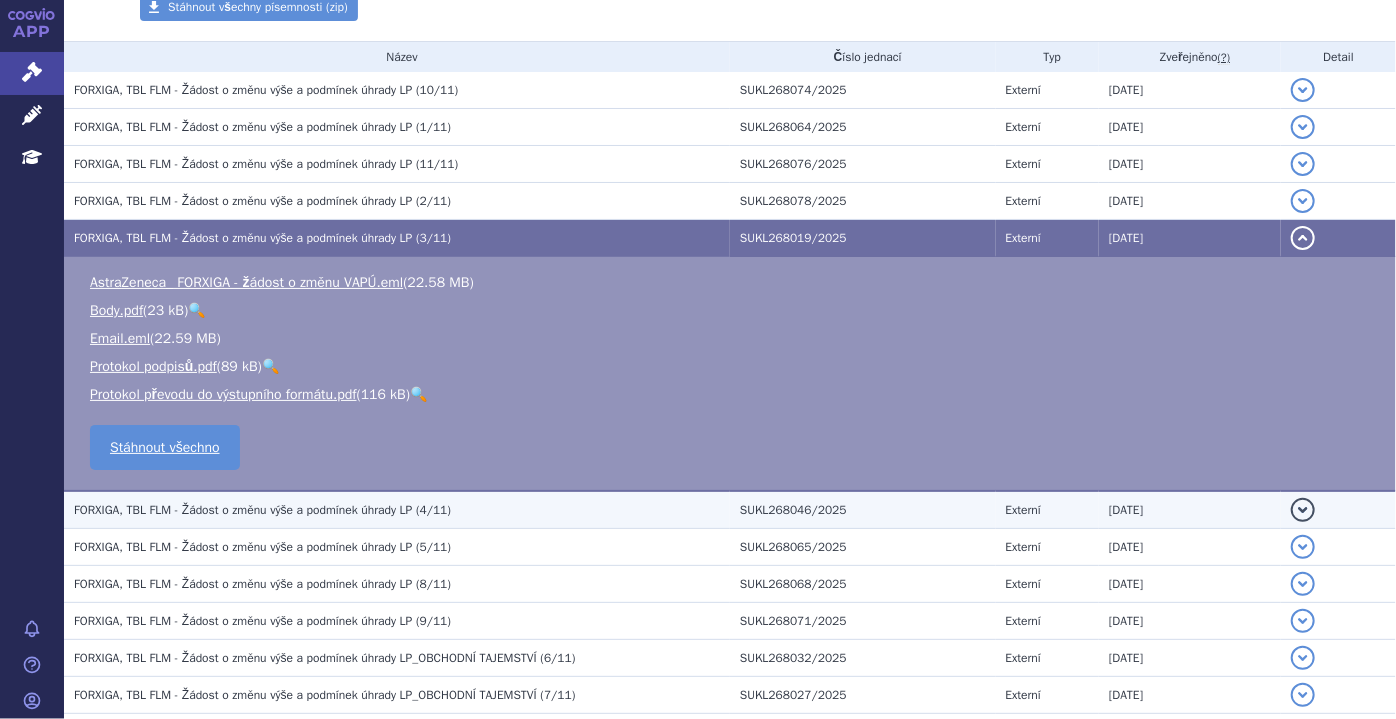 click on "FORXIGA, TBL FLM - Žádost o změnu výše a podmínek úhrady LP (4/11)" at bounding box center (262, 510) 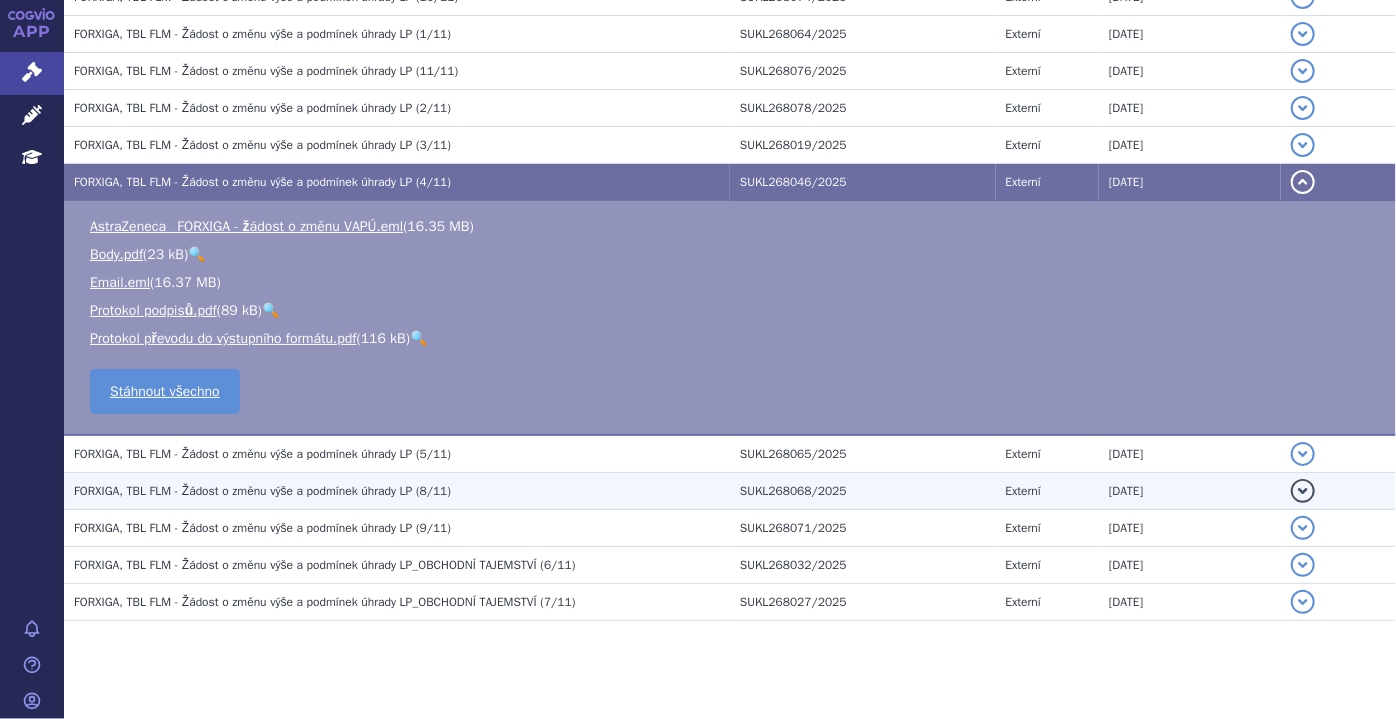 scroll, scrollTop: 520, scrollLeft: 0, axis: vertical 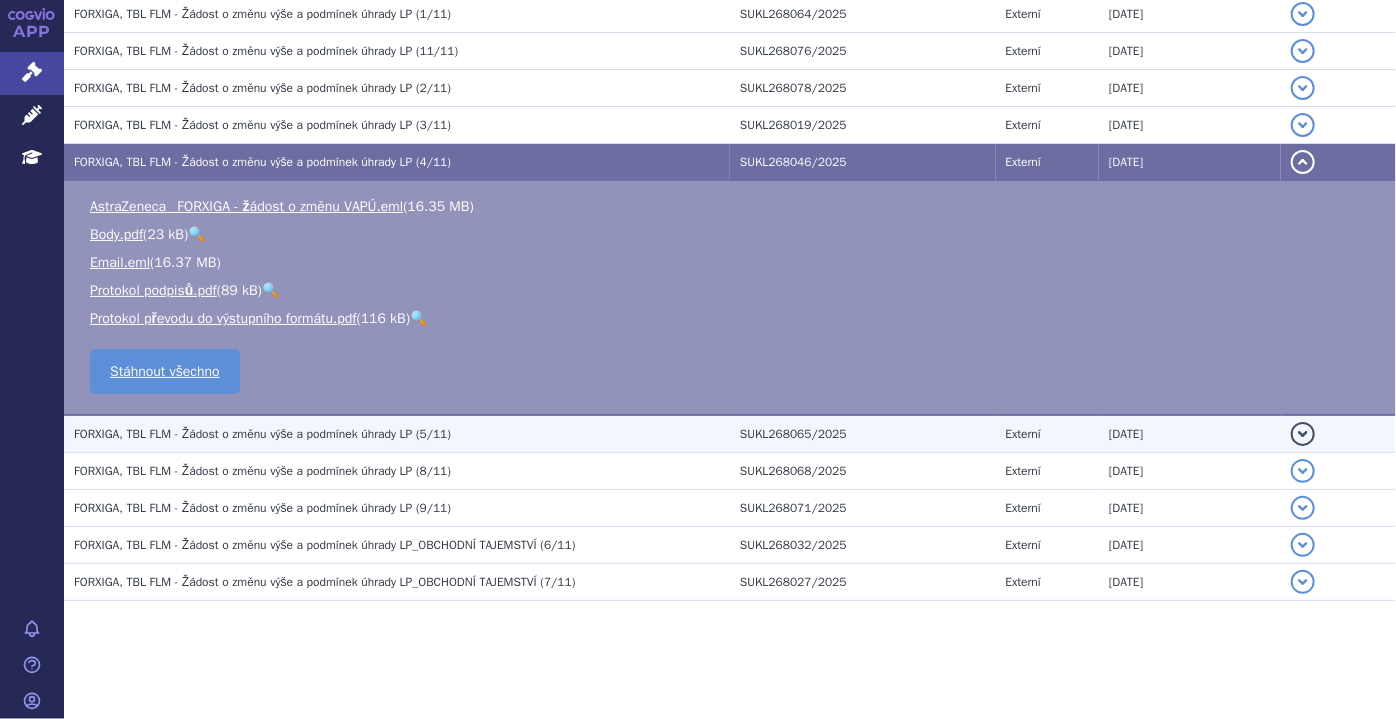 click on "FORXIGA, TBL FLM - Žádost o změnu výše a podmínek úhrady LP (5/11)" at bounding box center (397, 434) 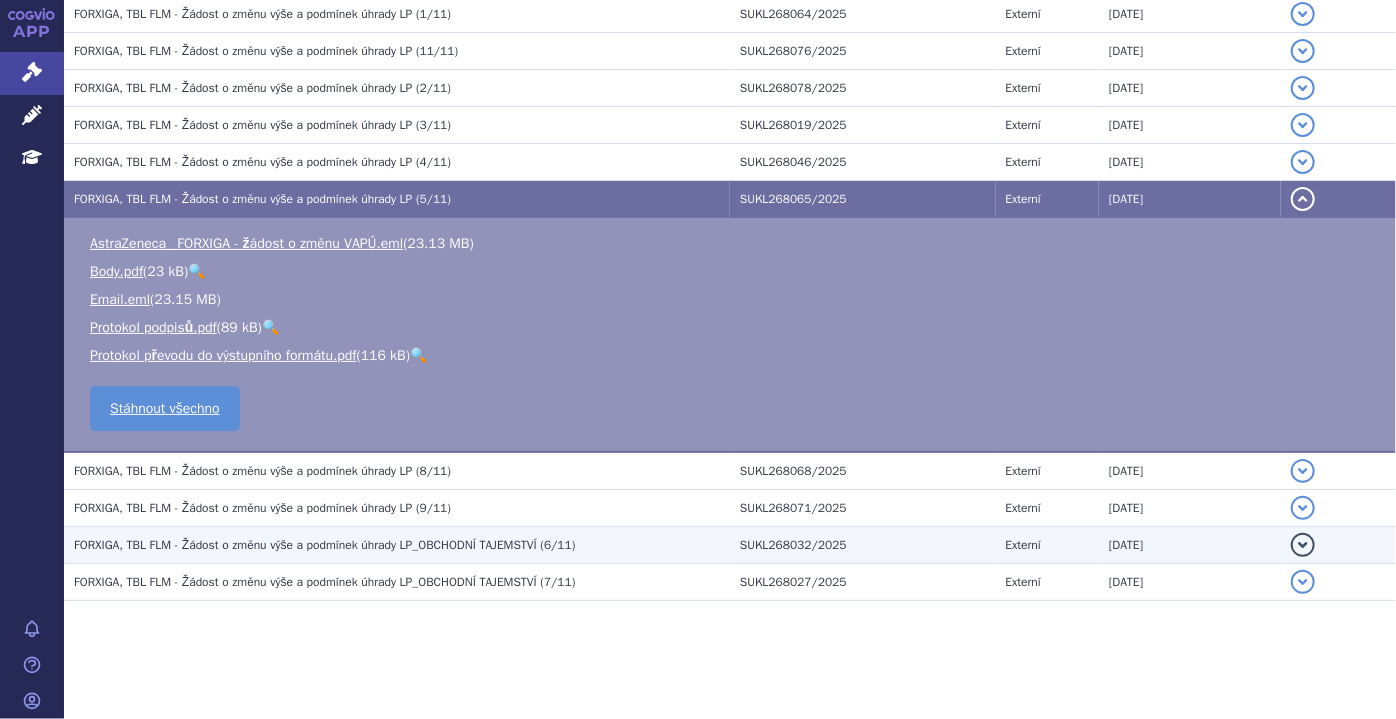 click on "FORXIGA, TBL FLM - Žádost o změnu výše a podmínek úhrady LP_OBCHODNÍ TAJEMSTVÍ (6/11)" at bounding box center (324, 545) 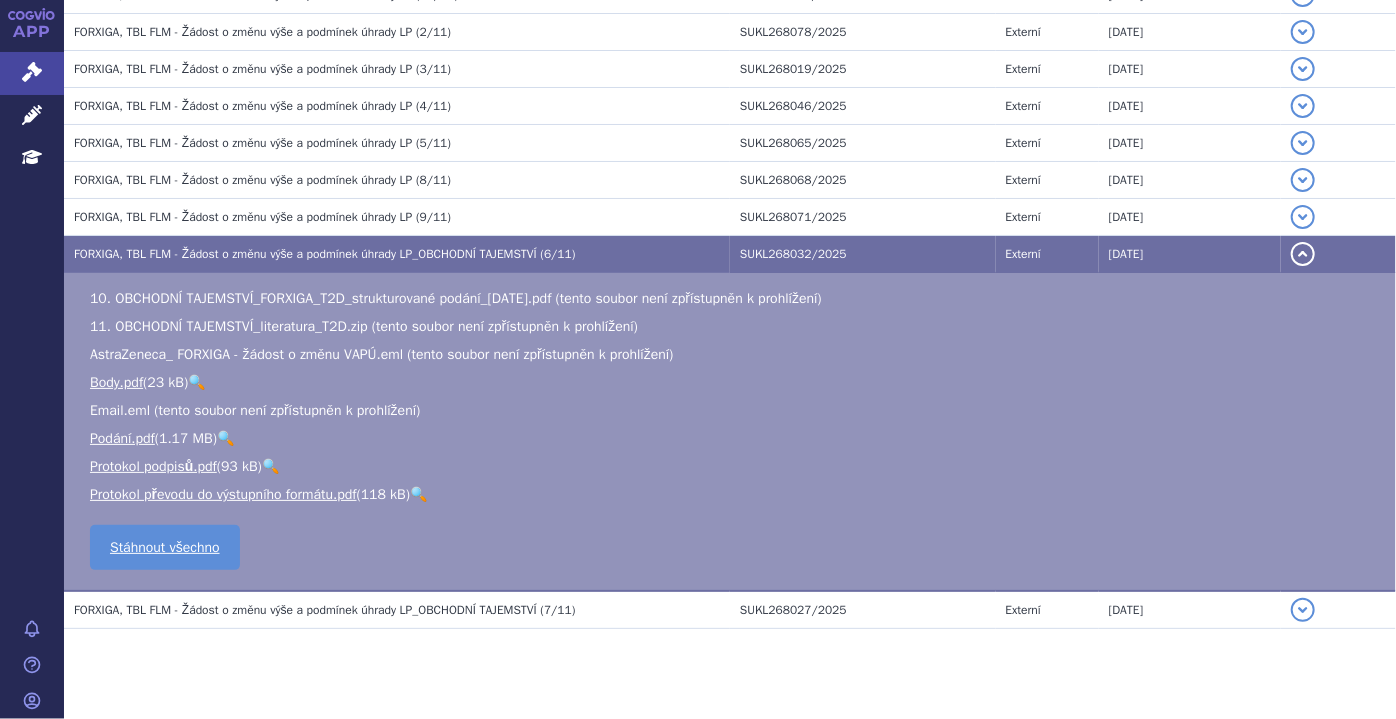scroll, scrollTop: 604, scrollLeft: 0, axis: vertical 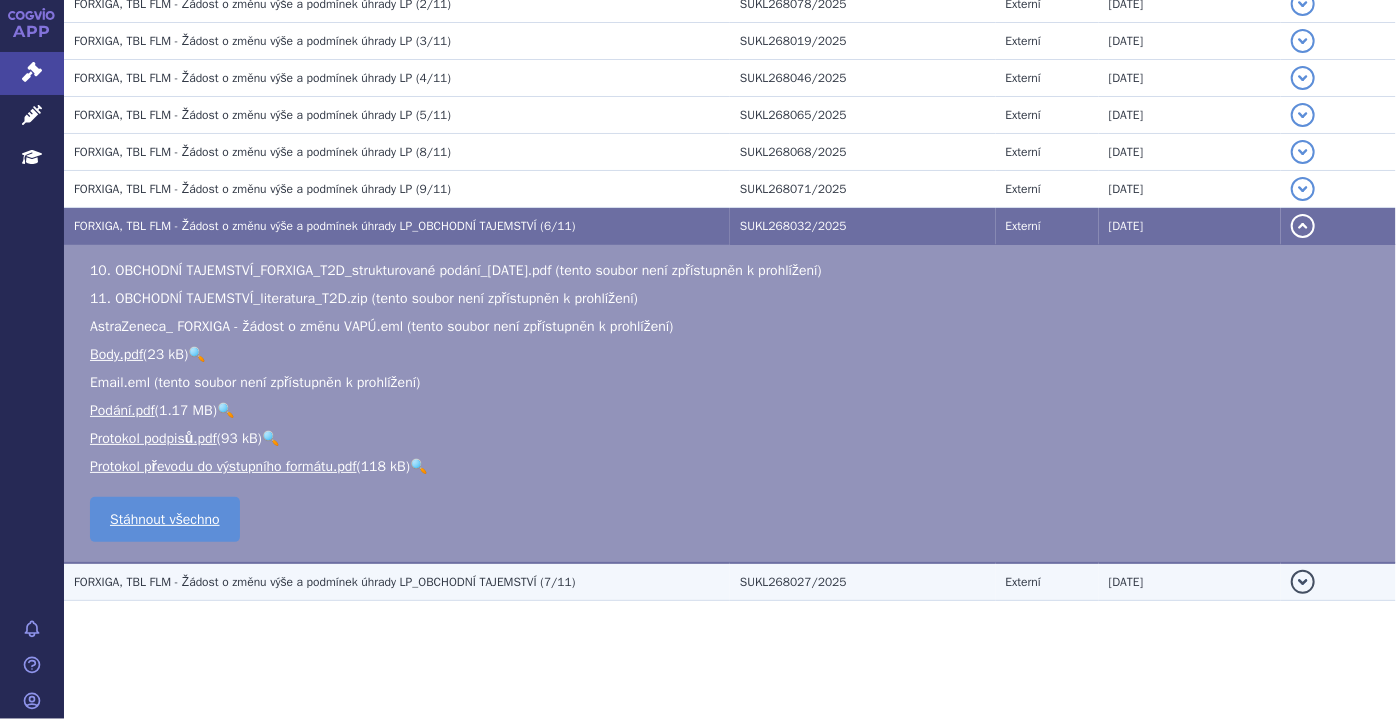 click on "FORXIGA, TBL FLM - Žádost o změnu výše a podmínek úhrady LP_OBCHODNÍ TAJEMSTVÍ (7/11)" at bounding box center [324, 582] 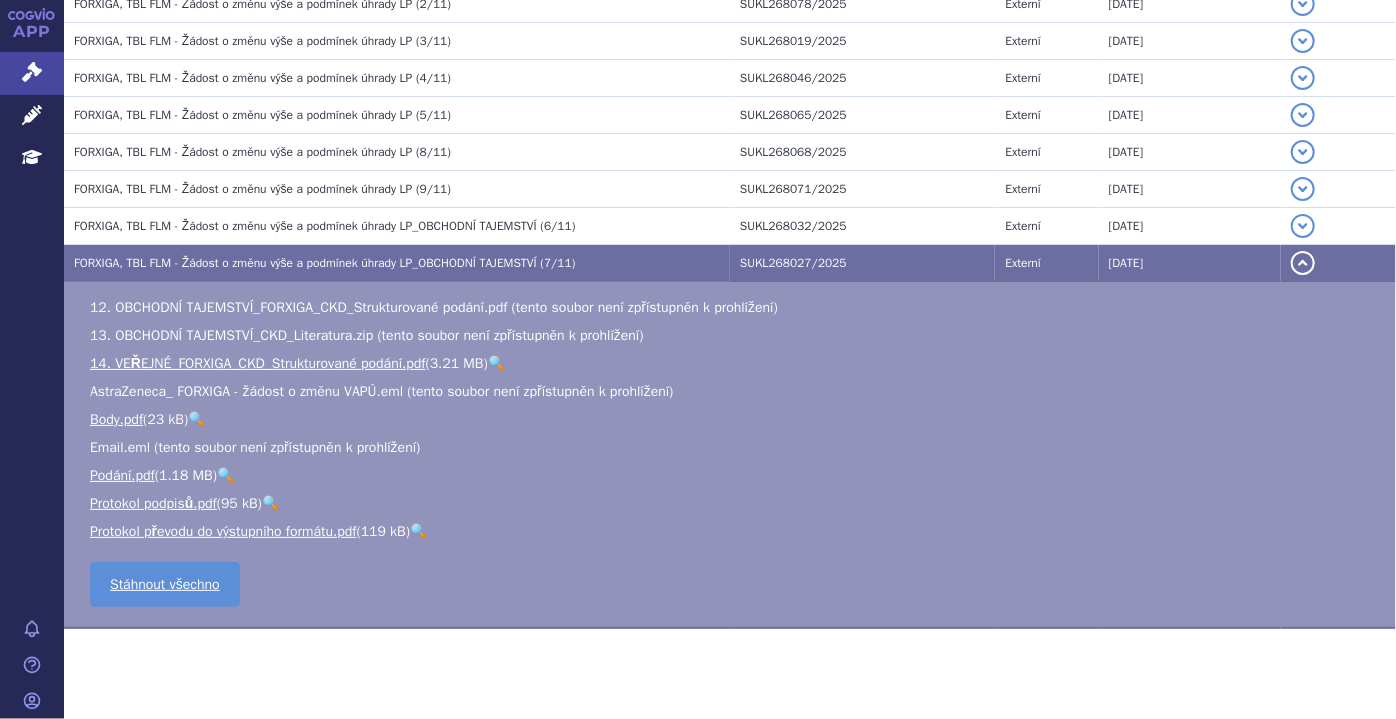 scroll, scrollTop: 632, scrollLeft: 0, axis: vertical 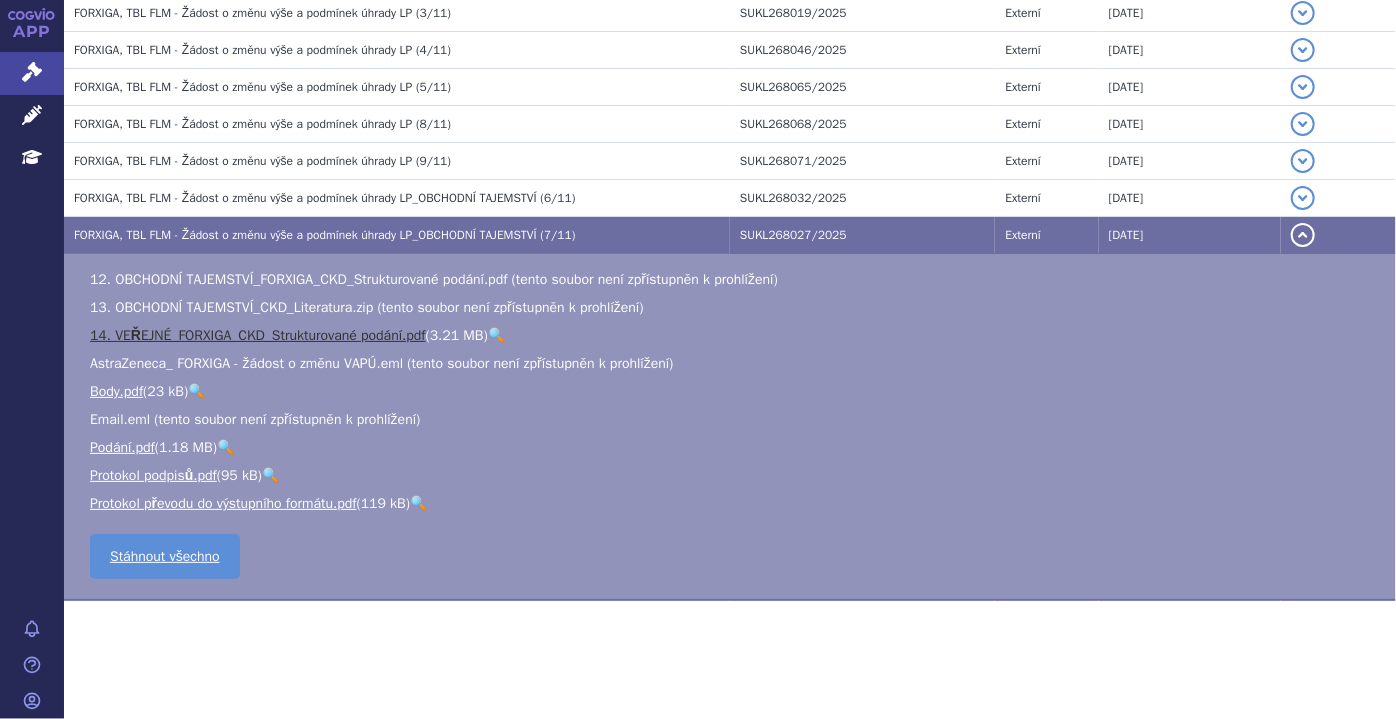 click on "14. VEŘEJNÉ_FORXIGA_CKD_Strukturované podání.pdf" at bounding box center (258, 335) 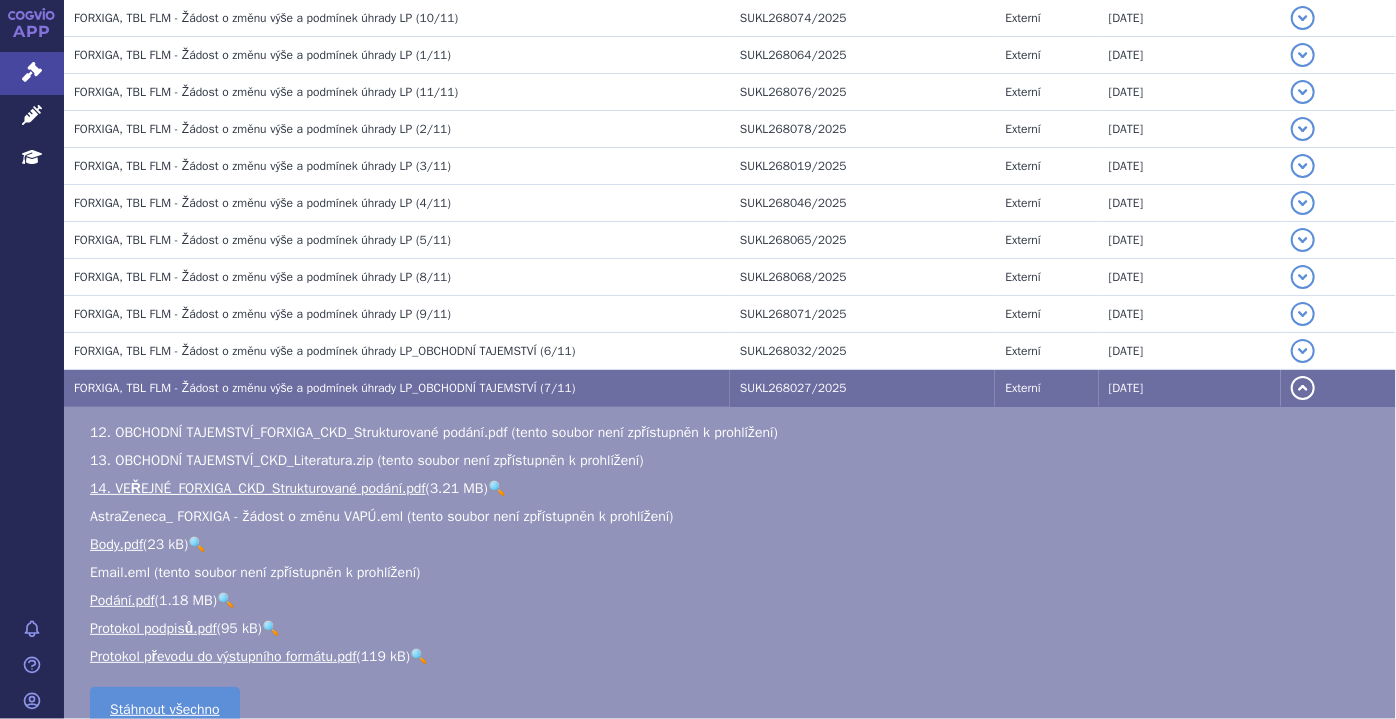 scroll, scrollTop: 450, scrollLeft: 0, axis: vertical 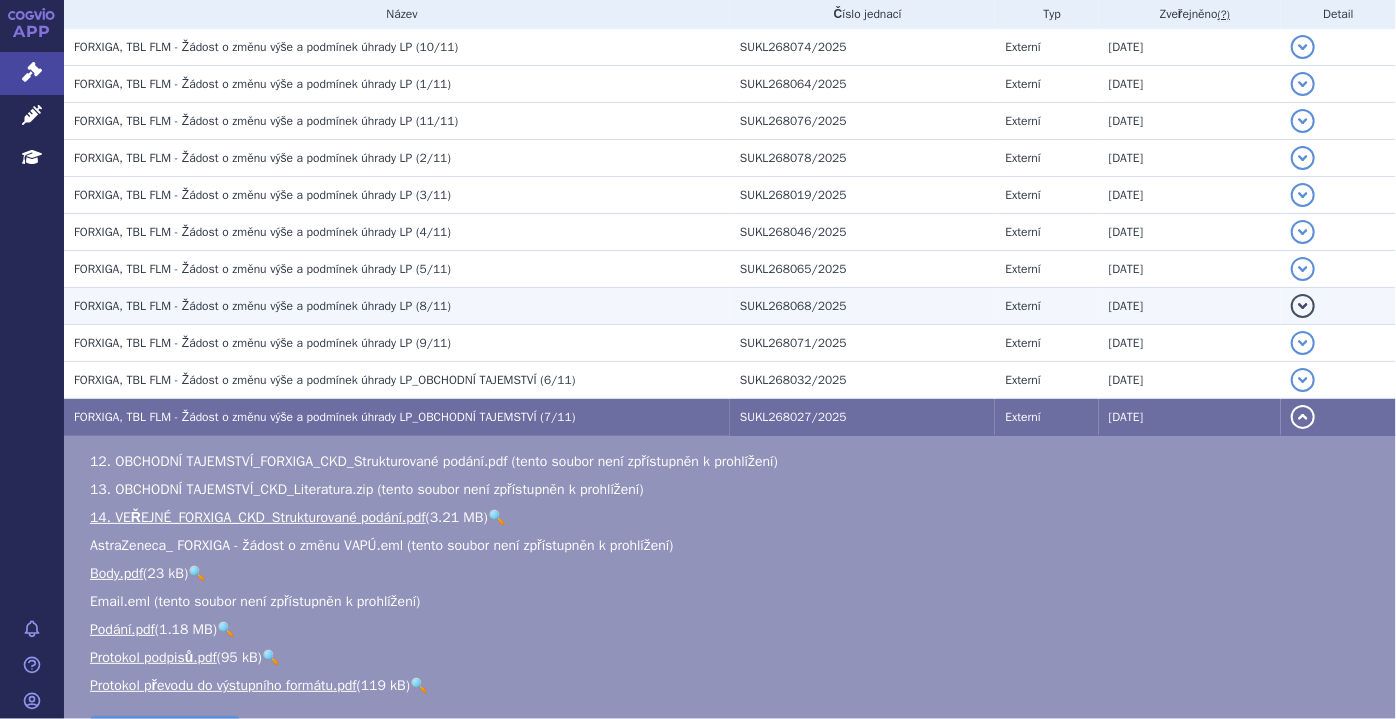 click on "FORXIGA, TBL FLM - Žádost o změnu výše a podmínek úhrady LP (8/11)" at bounding box center [262, 306] 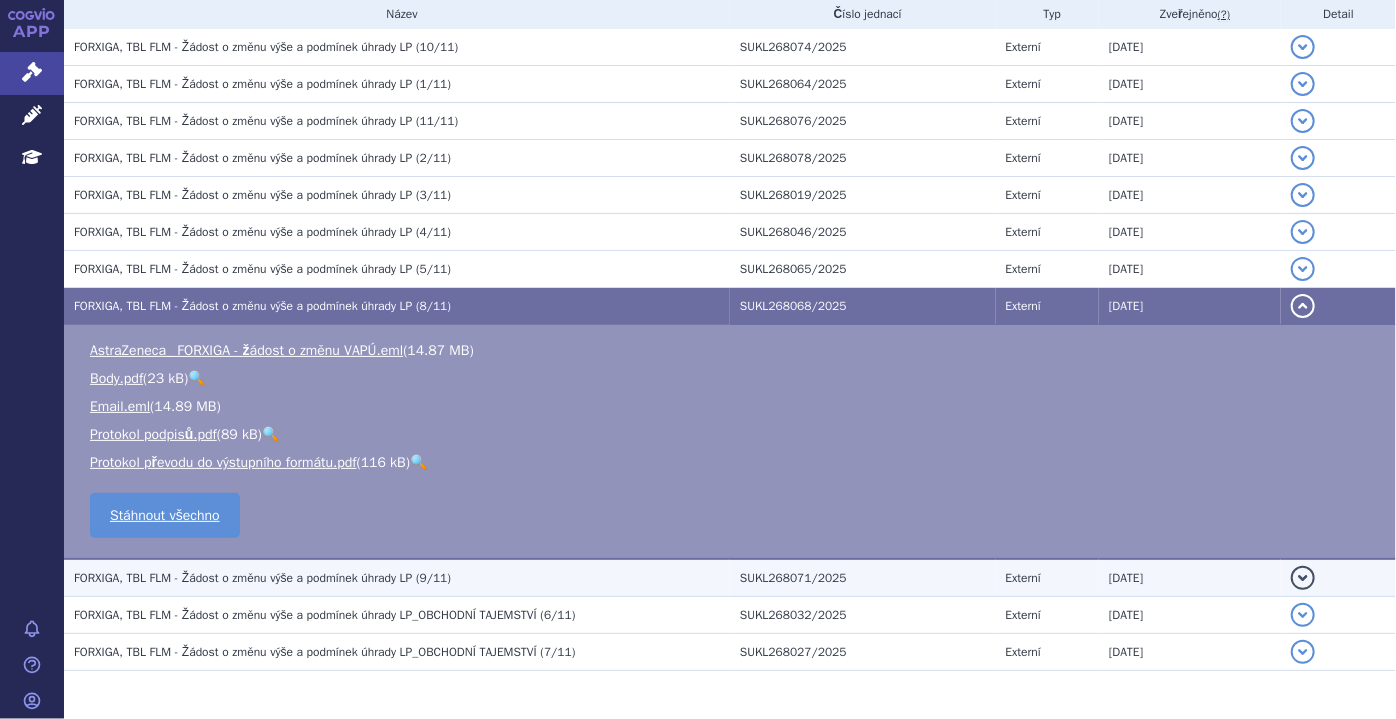 click on "FORXIGA, TBL FLM - Žádost o změnu výše a podmínek úhrady LP (9/11)" at bounding box center (402, 578) 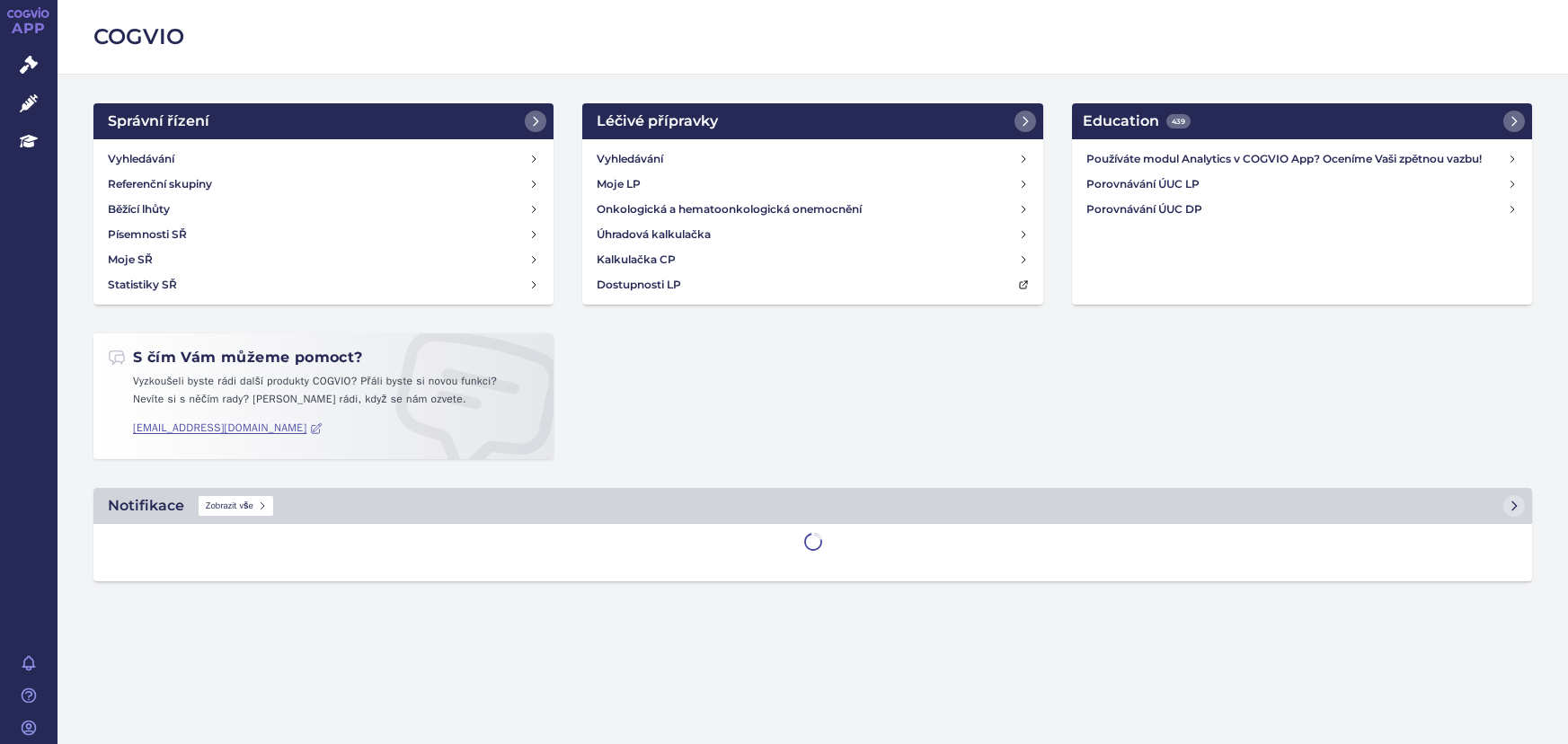 scroll, scrollTop: 0, scrollLeft: 0, axis: both 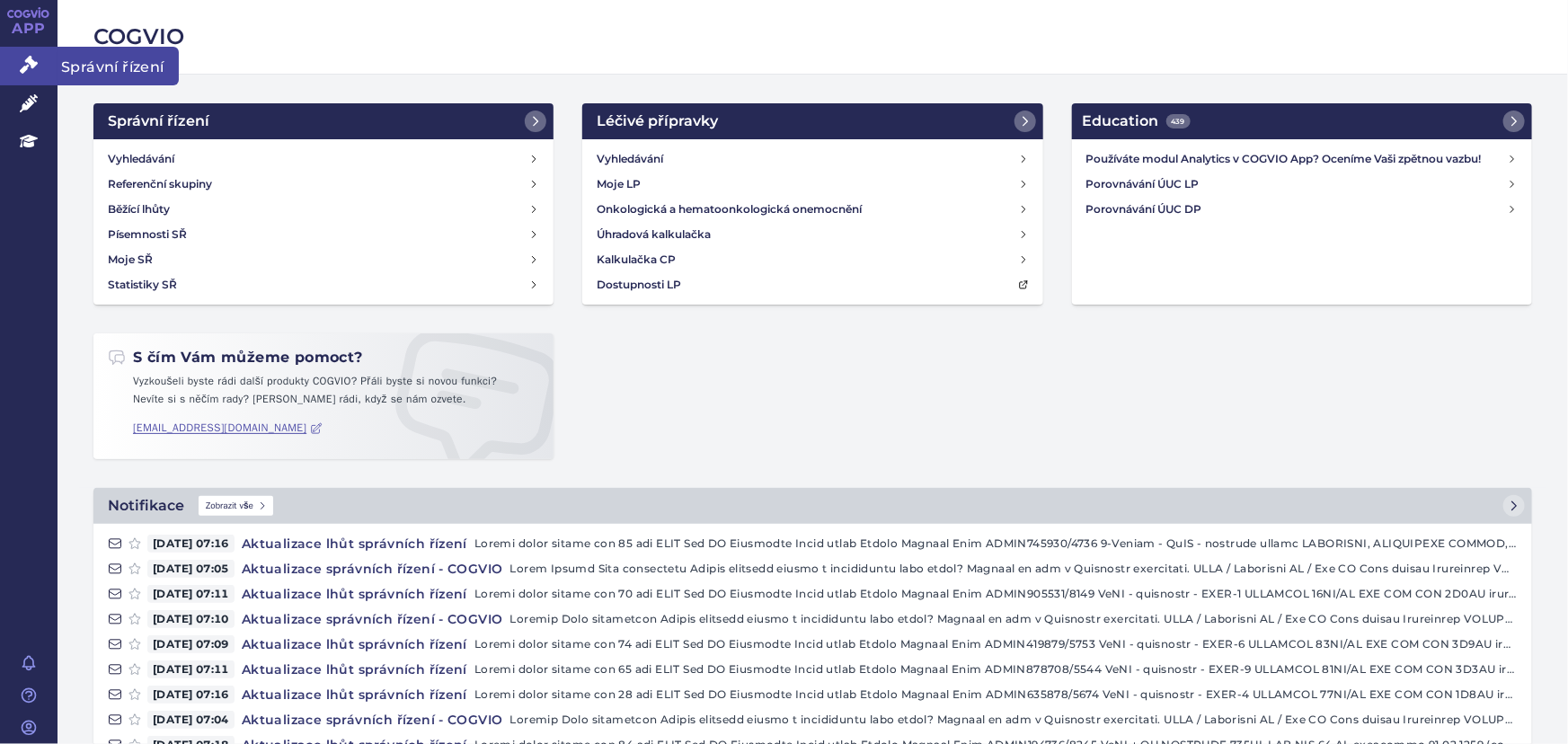 click 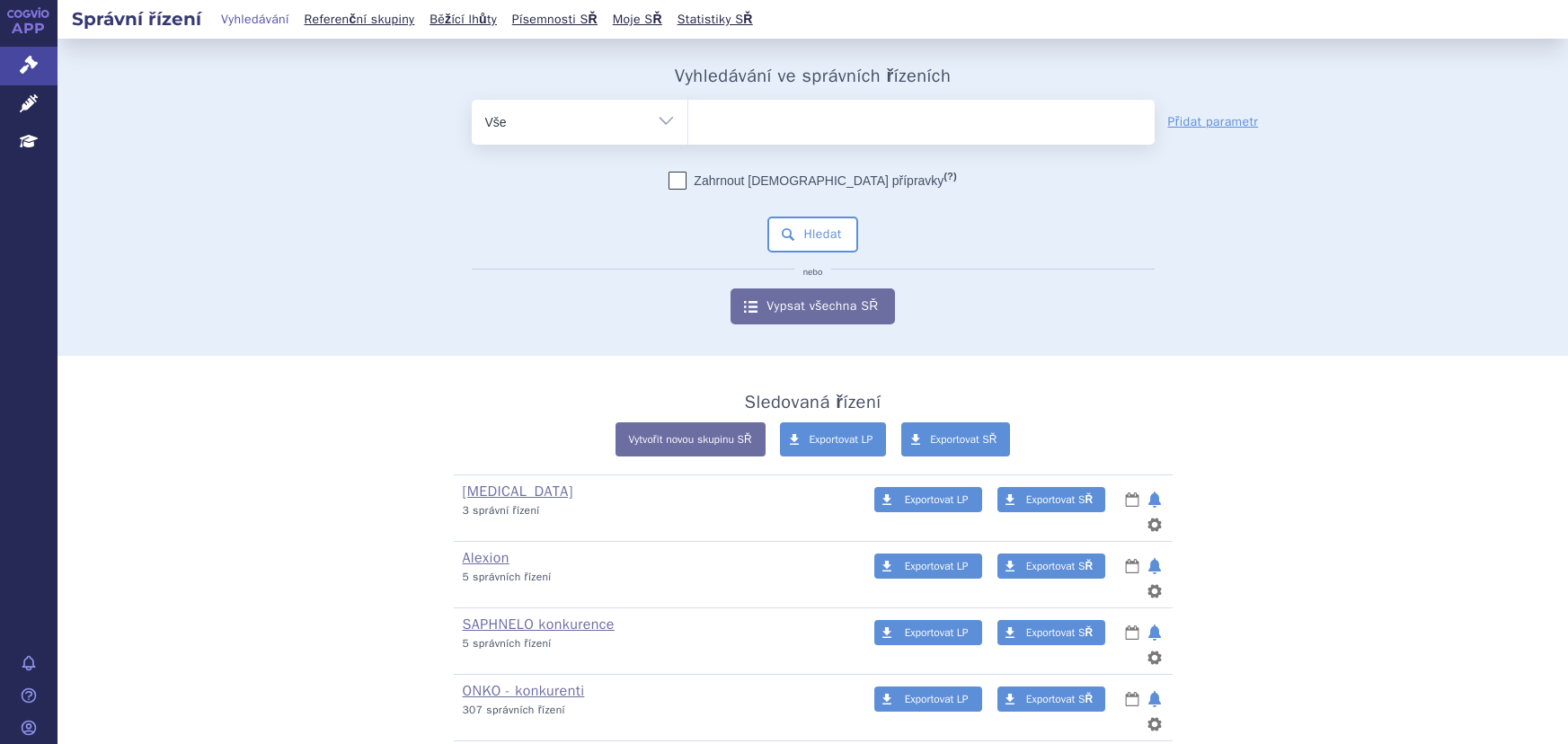 scroll, scrollTop: 0, scrollLeft: 0, axis: both 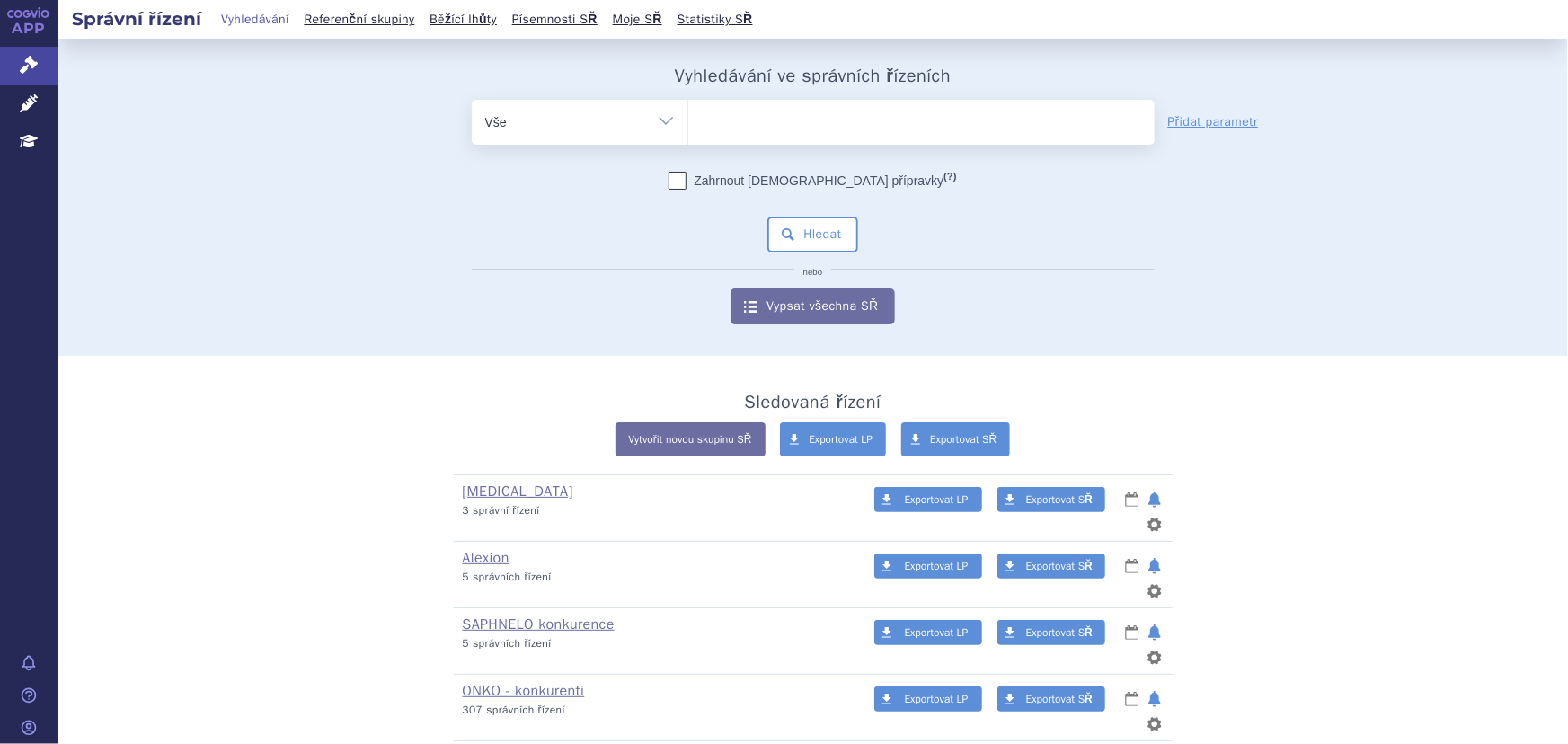 click at bounding box center [921, 119] 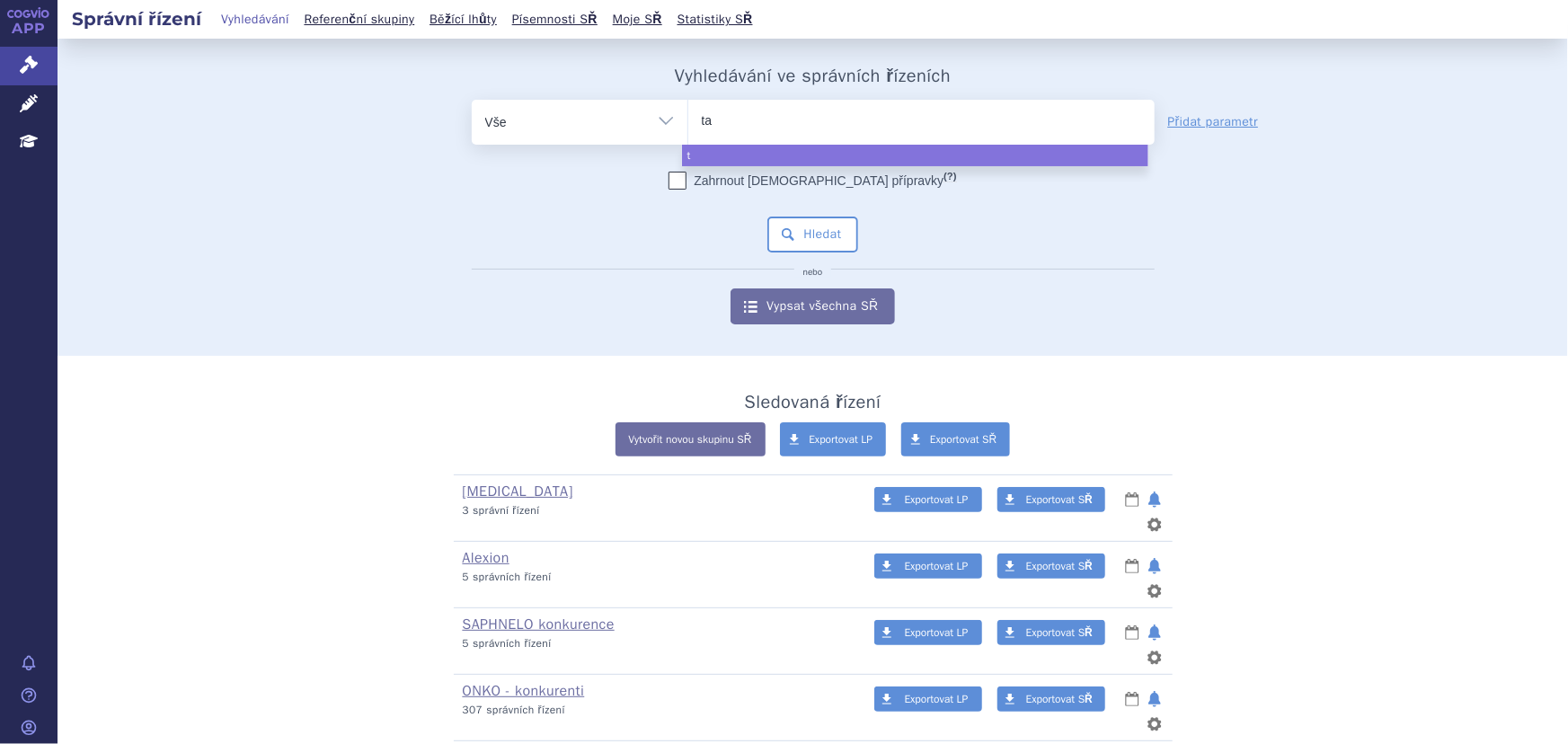 type on "tag" 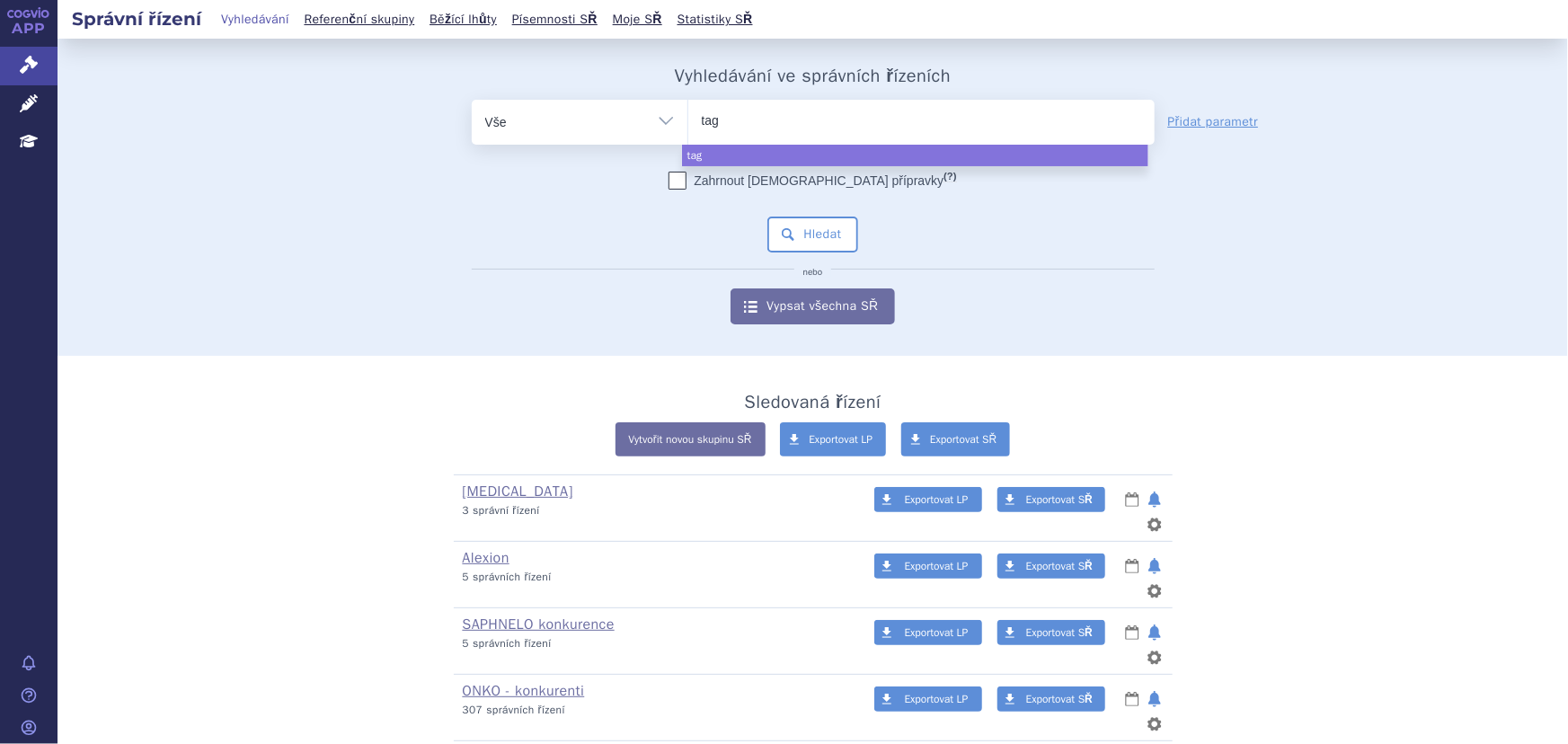 type on "tagr" 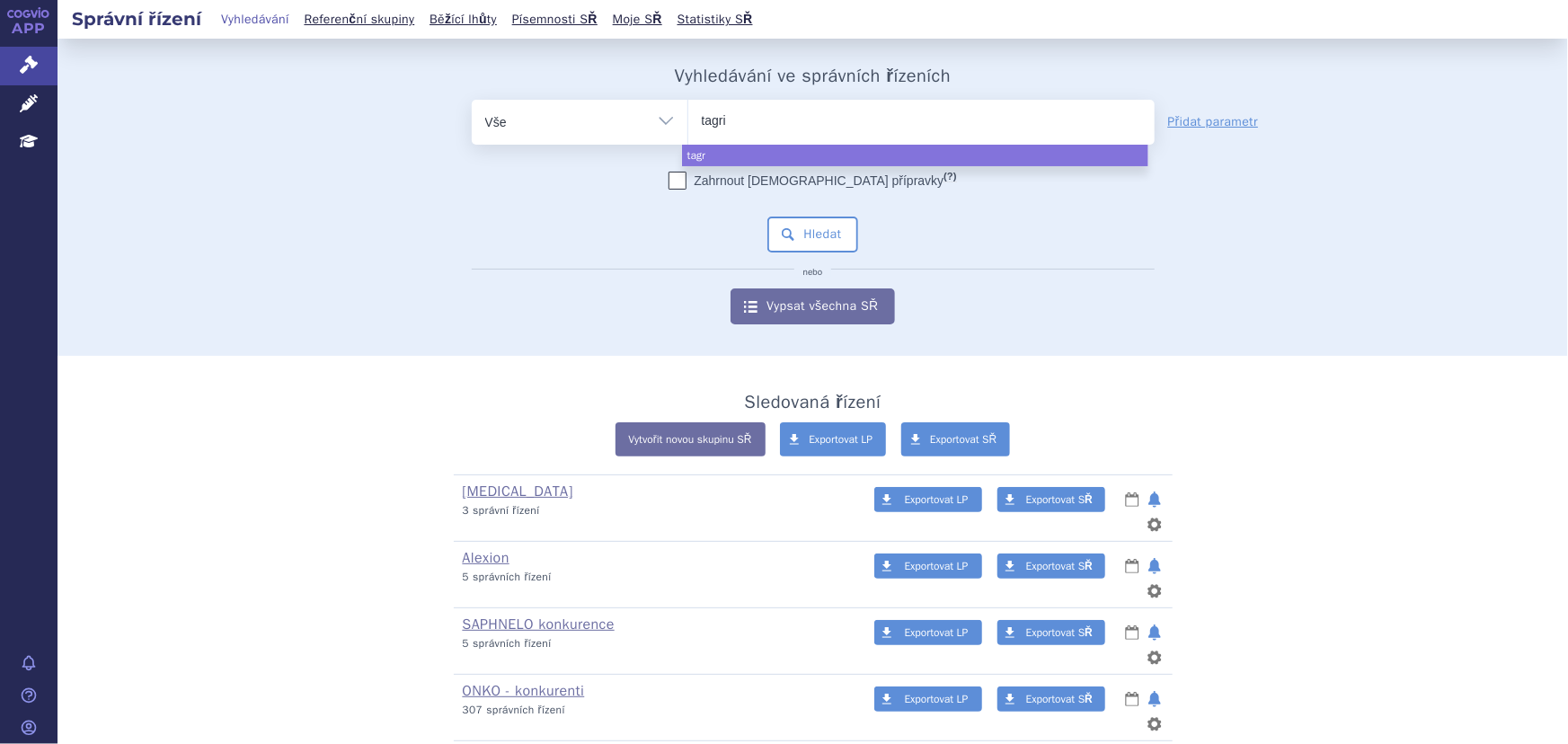 type on "tagris" 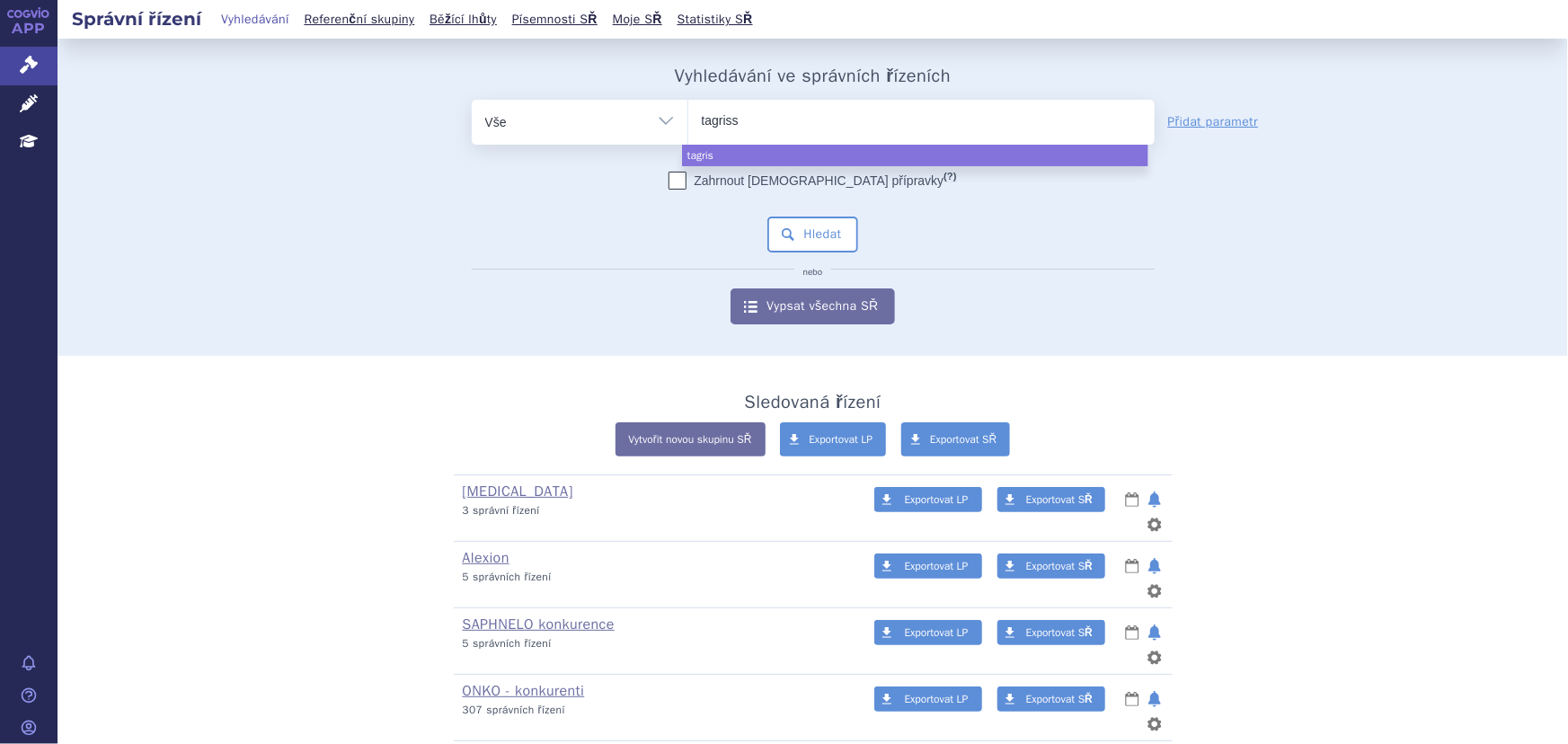 type on "[MEDICAL_DATA]" 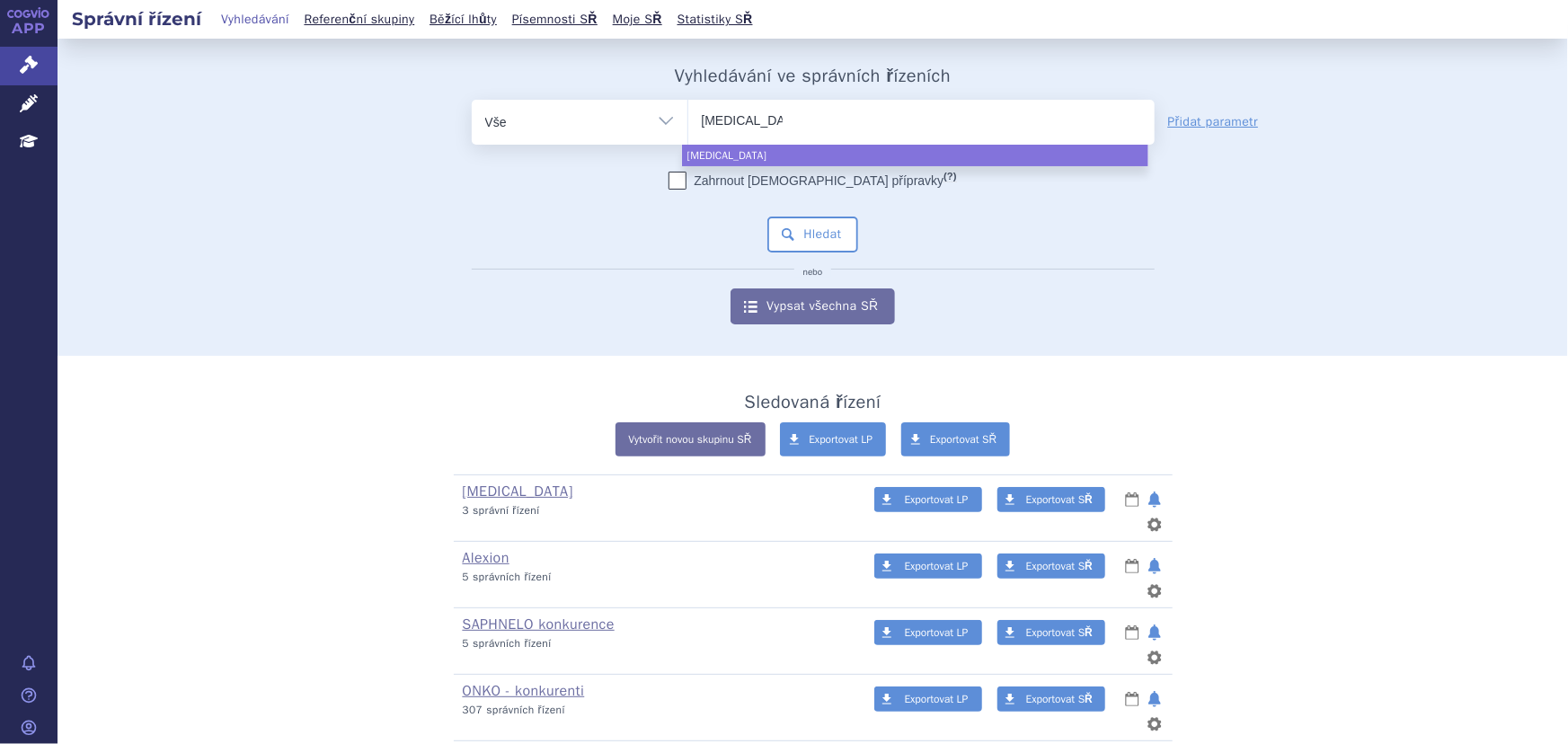 select on "tagrisso" 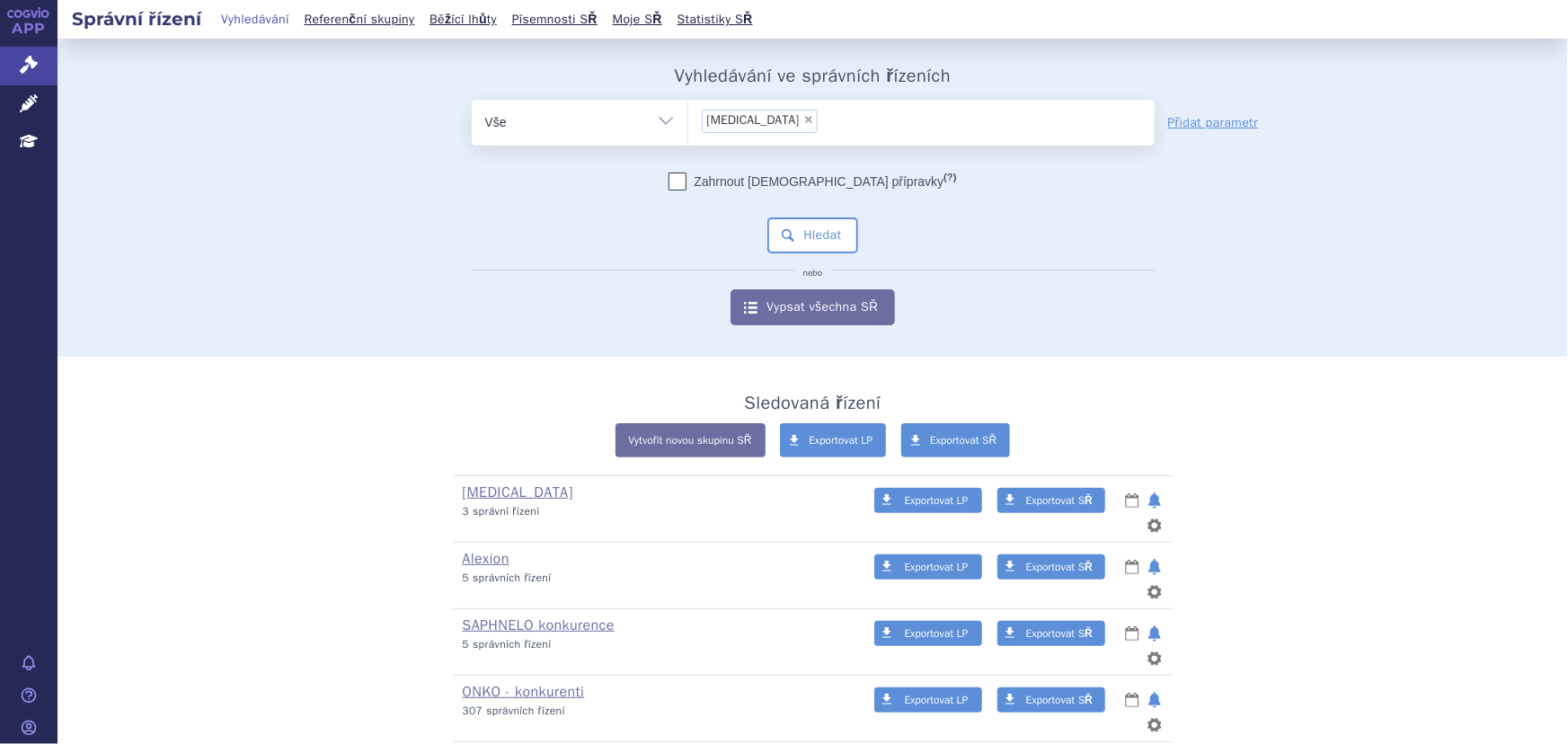 drag, startPoint x: 792, startPoint y: 111, endPoint x: 788, endPoint y: 122, distance: 11.7047 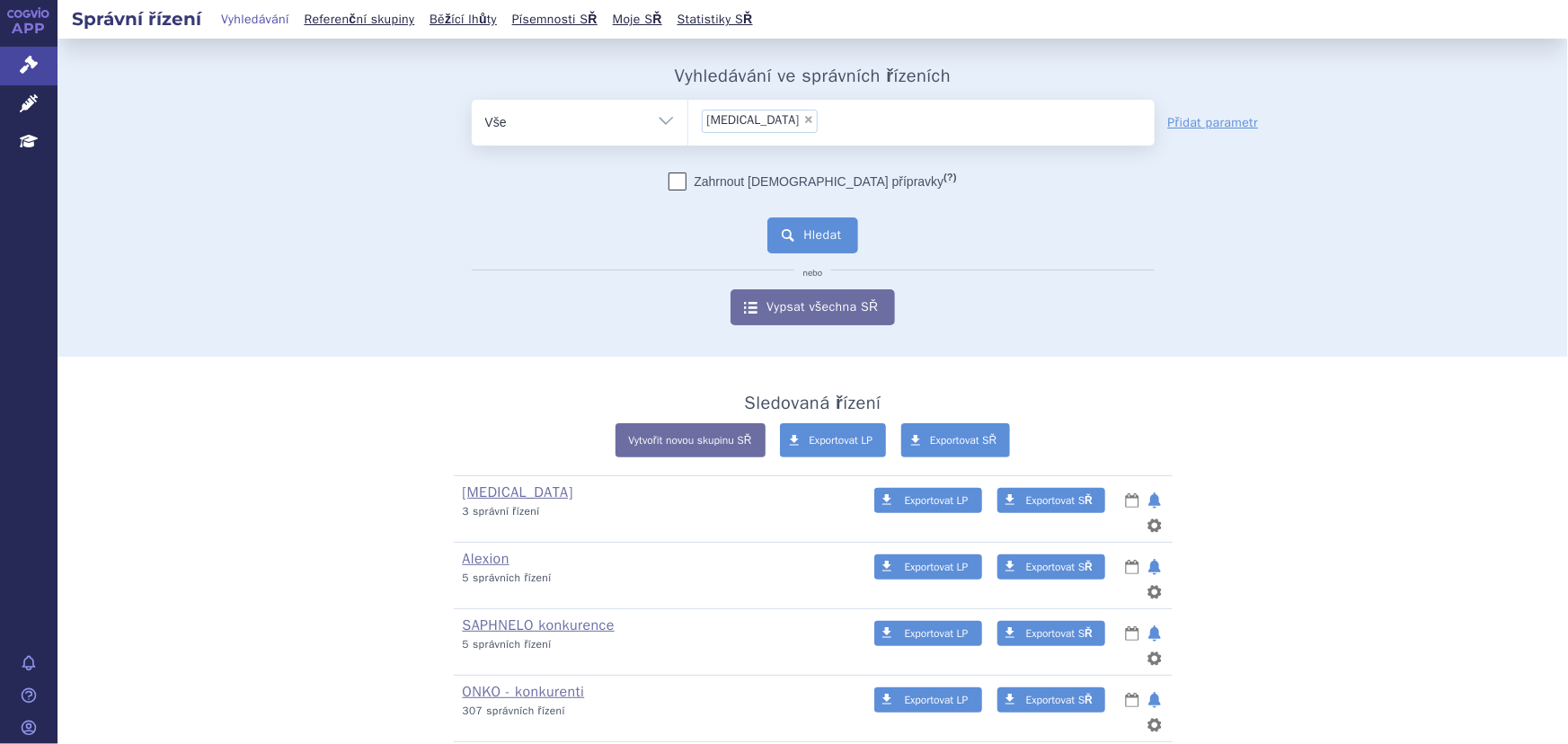 click on "Hledat" at bounding box center [812, 235] 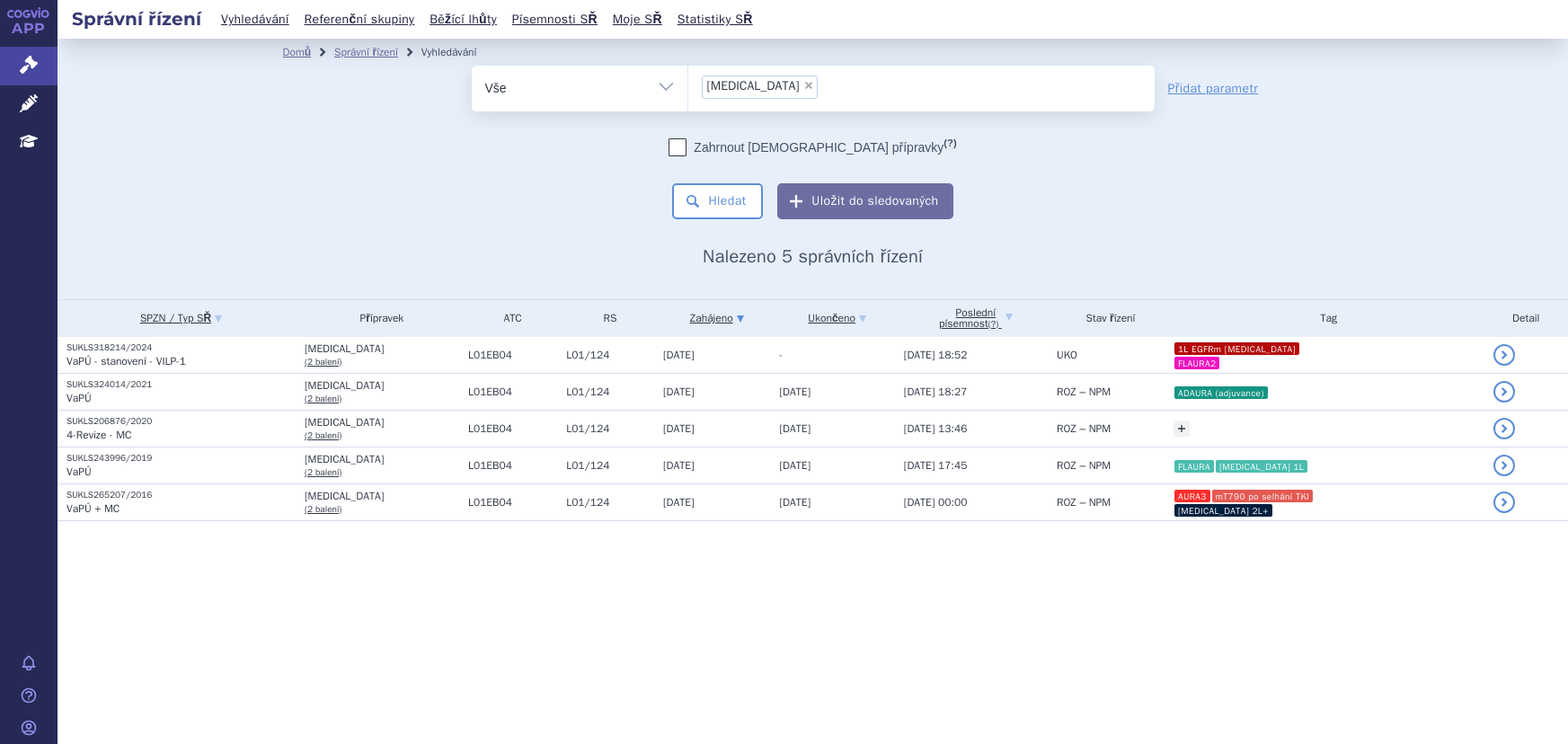 scroll, scrollTop: 0, scrollLeft: 0, axis: both 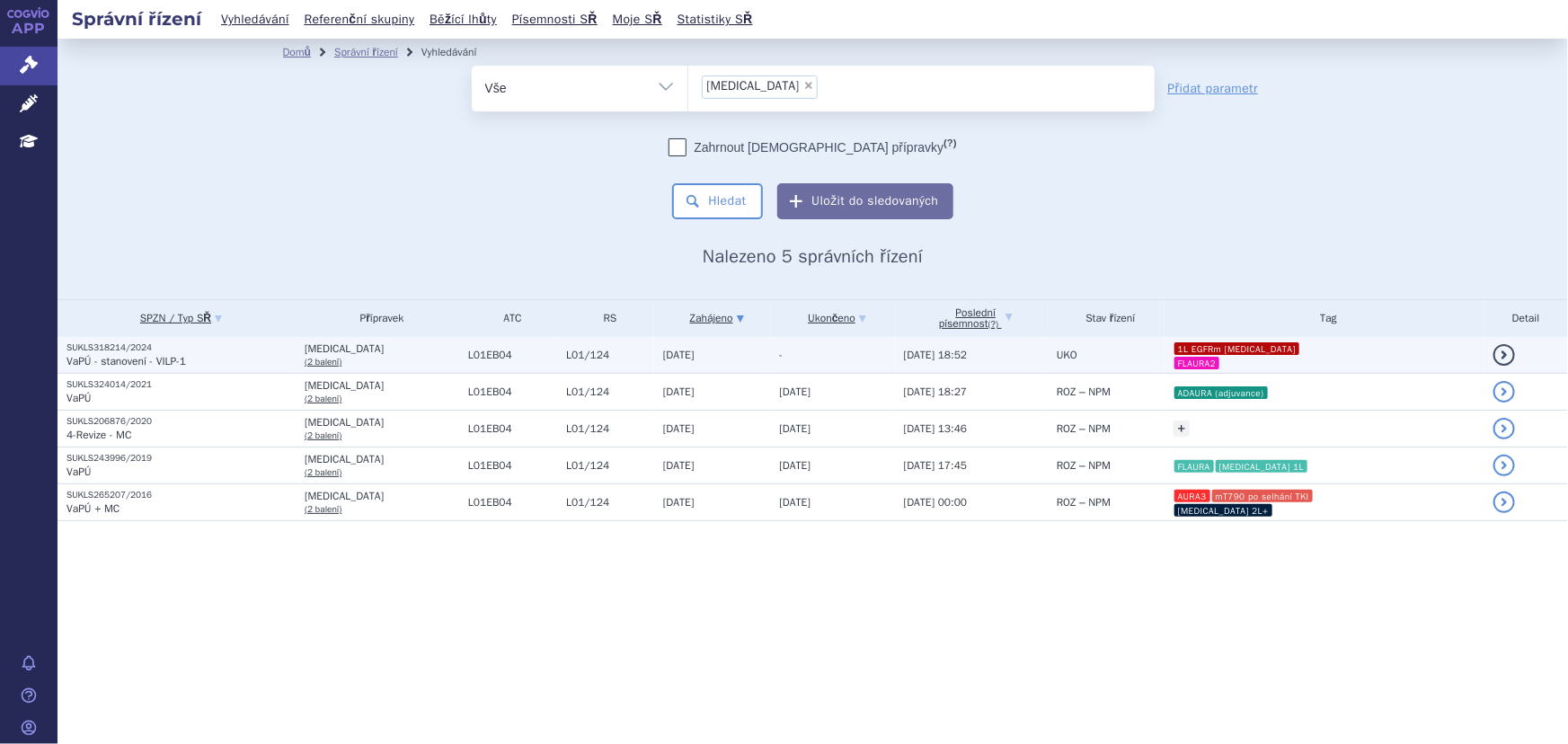 click on "-" at bounding box center [832, 355] 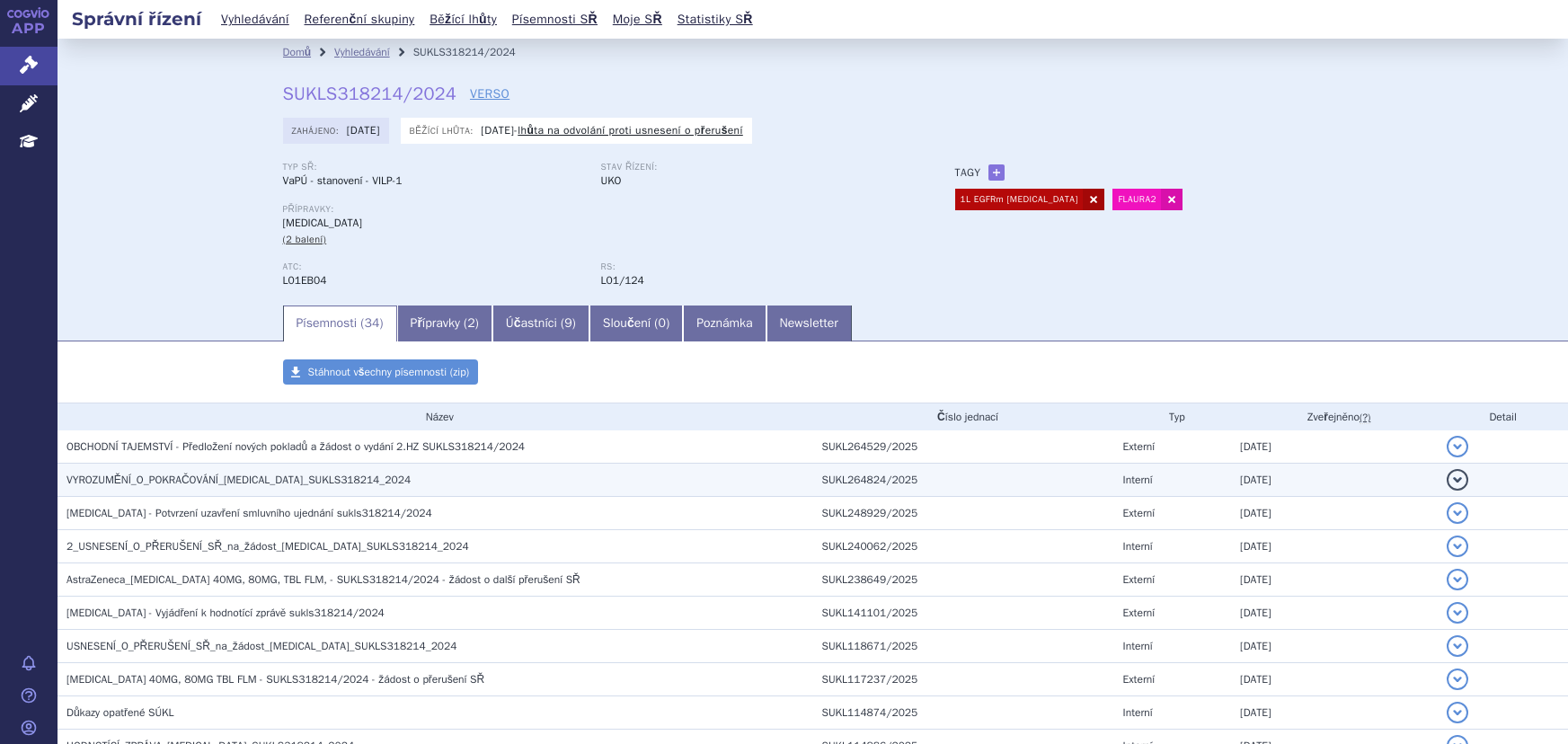 scroll, scrollTop: 0, scrollLeft: 0, axis: both 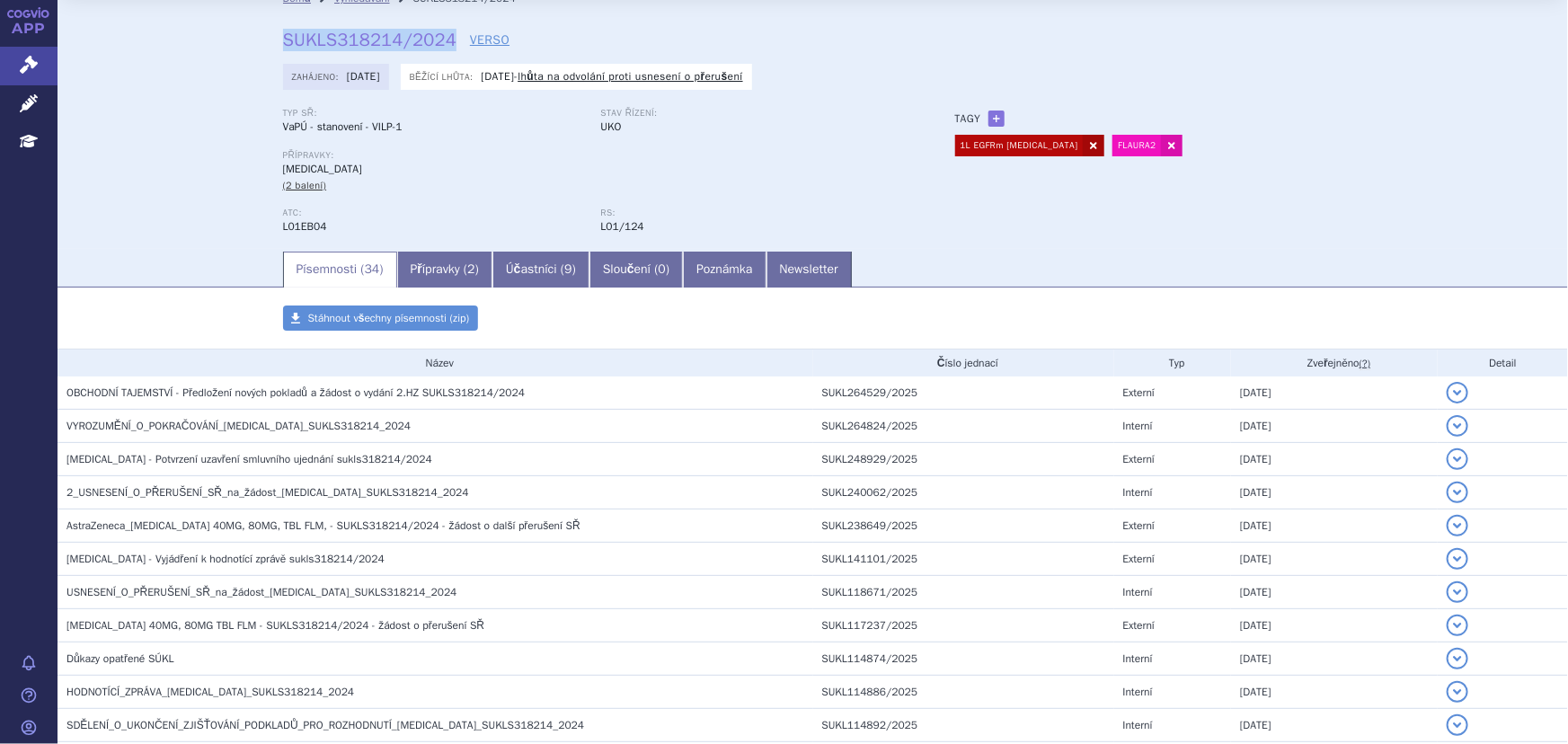drag, startPoint x: 279, startPoint y: 39, endPoint x: 442, endPoint y: 40, distance: 163.00307 